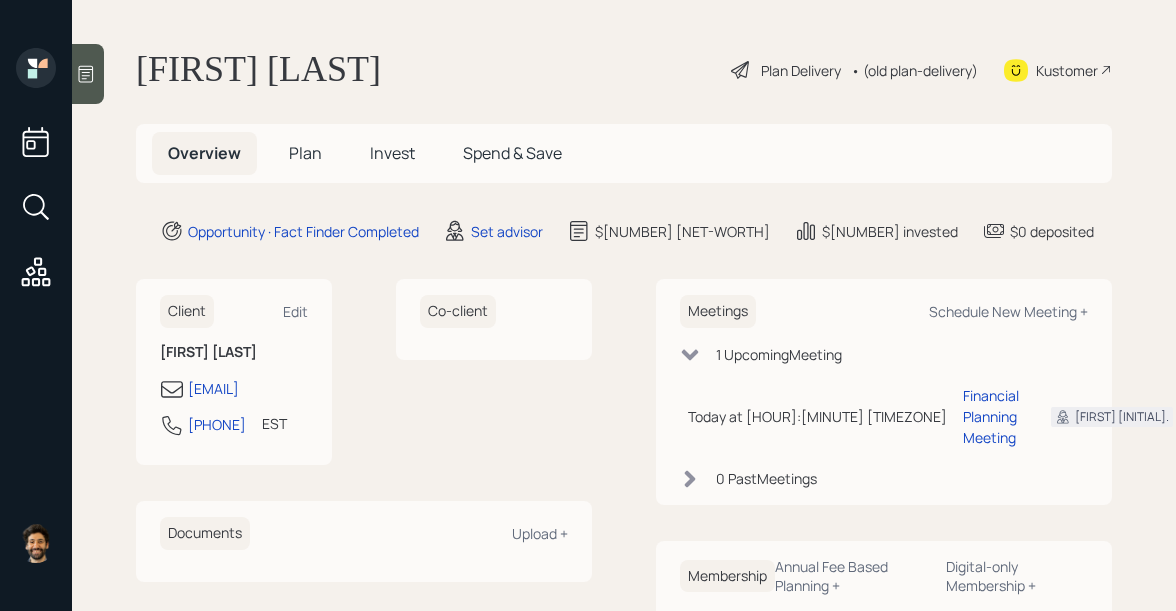scroll, scrollTop: 0, scrollLeft: 0, axis: both 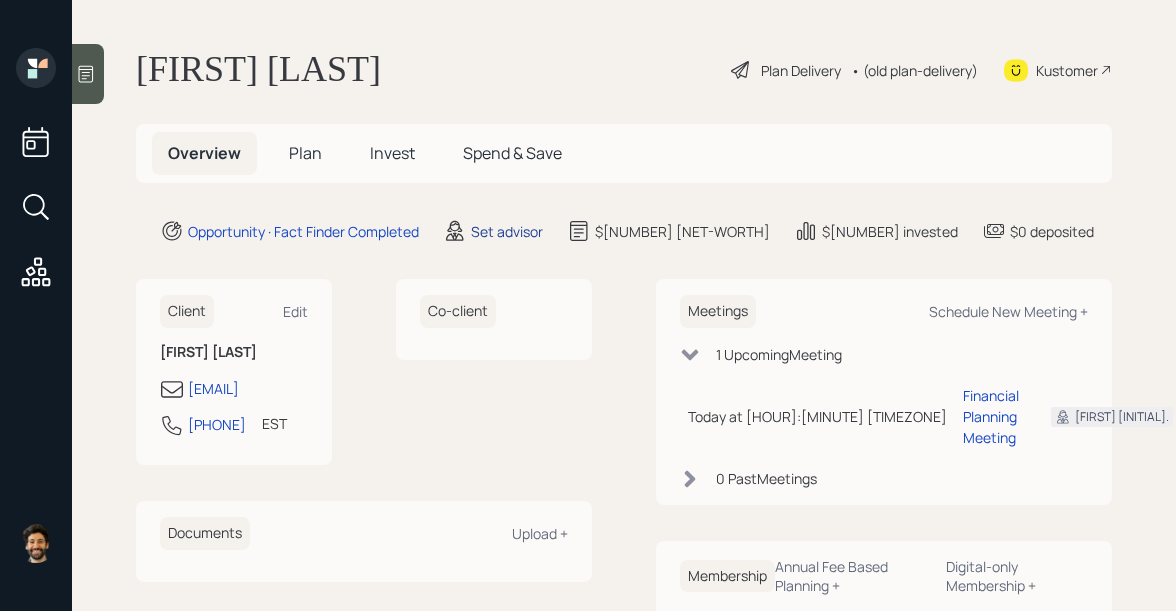 click on "Set advisor" at bounding box center (303, 231) 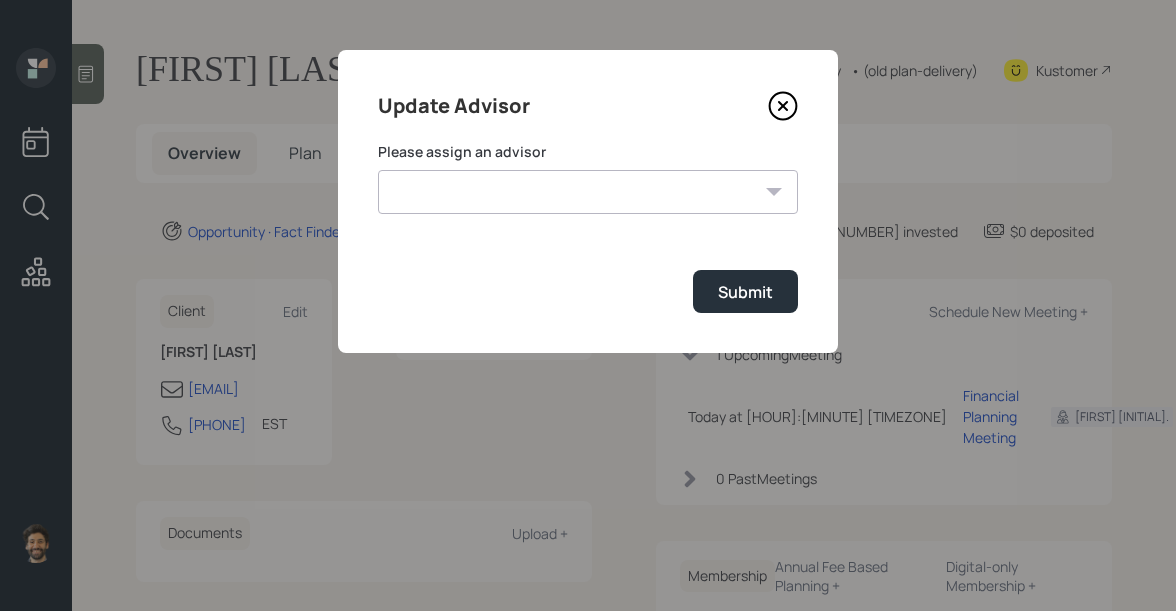 click on "[FIRST] [LAST] [FIRST] [LAST] [FIRST] [LAST] [FIRST] [LAST] [FIRST] [LAST] [FIRST] [LAST] [FIRST] [LAST] [FIRST] [LAST] [FIRST] [LAST]" at bounding box center (588, 192) 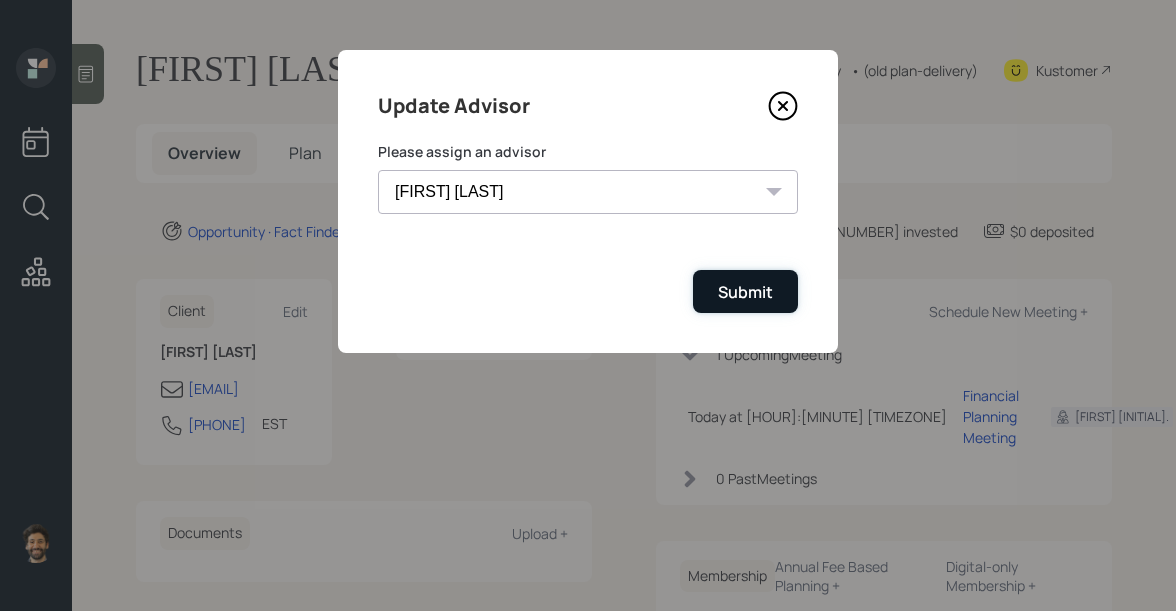 click on "Submit" at bounding box center (745, 292) 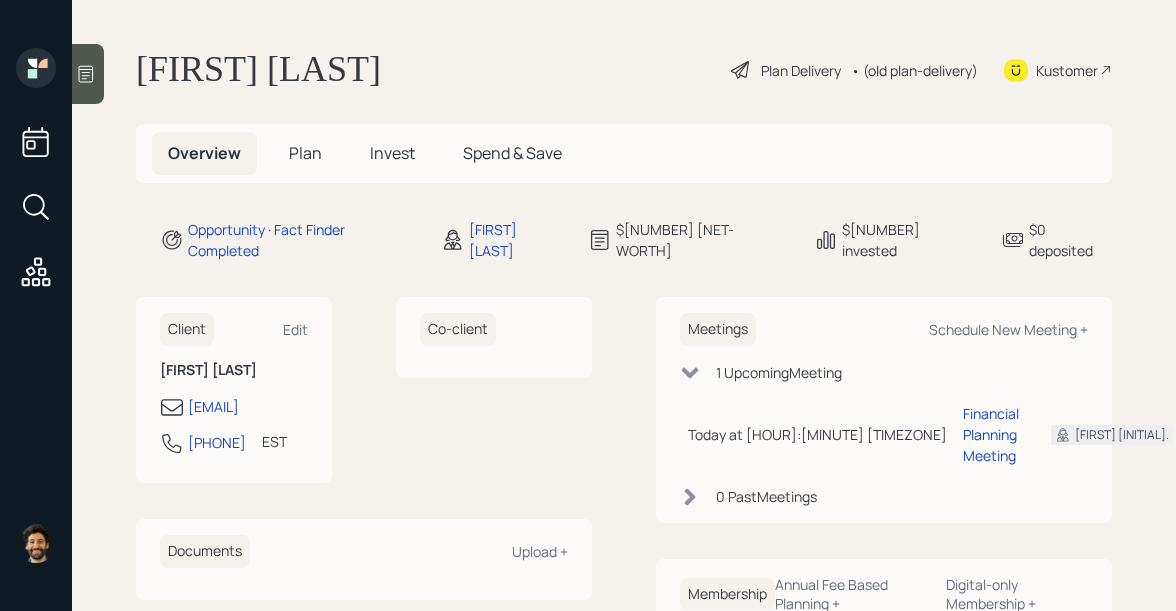 click at bounding box center [86, 74] 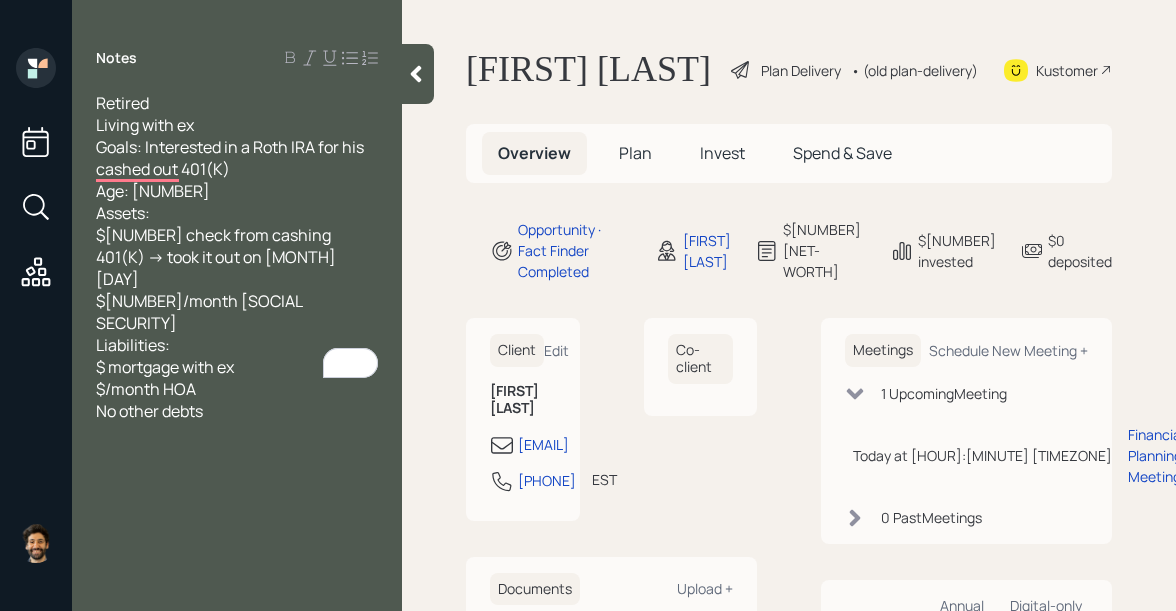 click on "Plan" at bounding box center (635, 153) 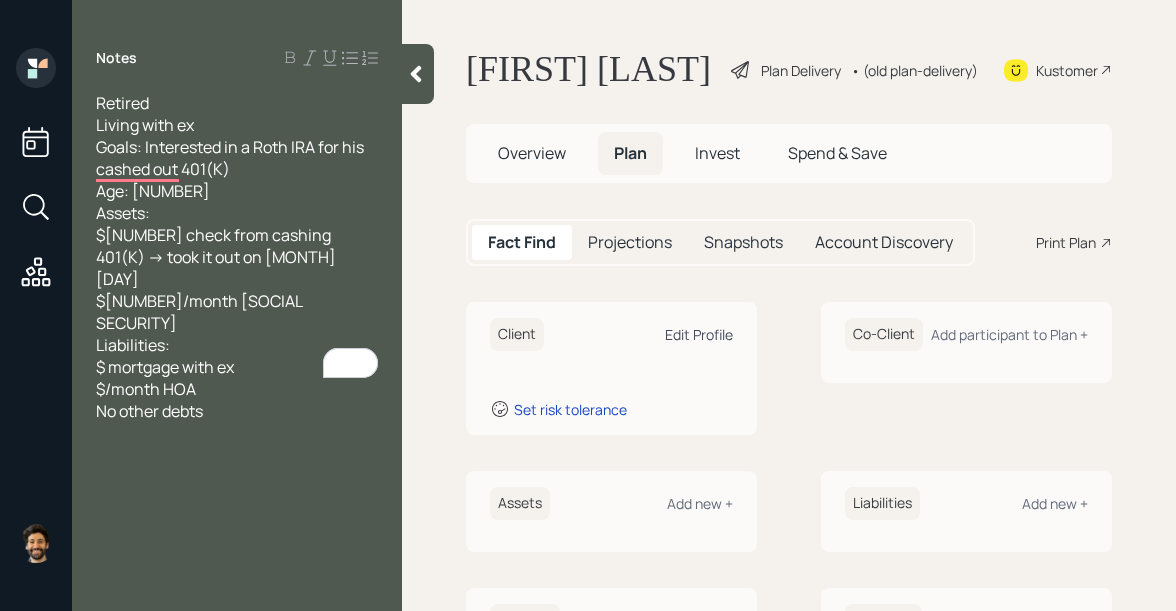 click on "Edit Profile" at bounding box center (699, 334) 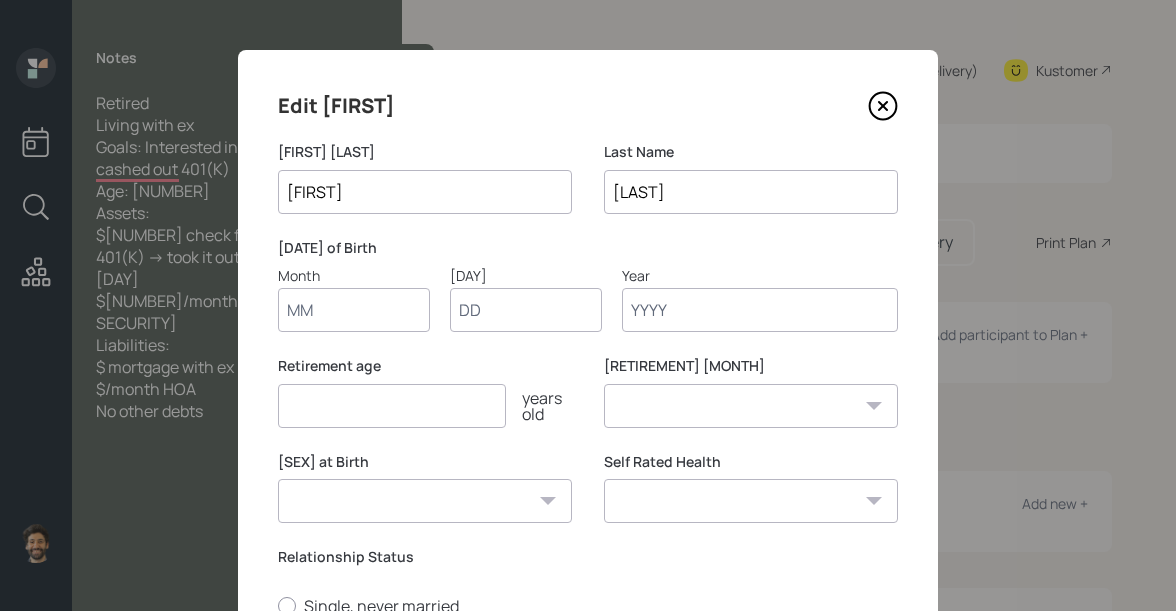click on "Month" at bounding box center [354, 310] 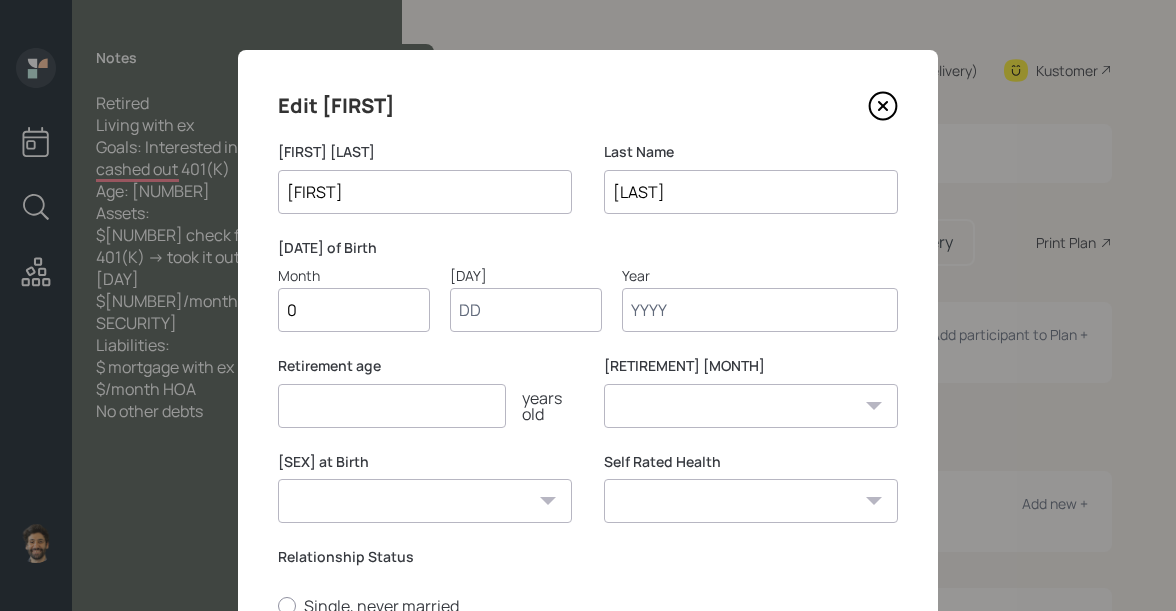 type on "01" 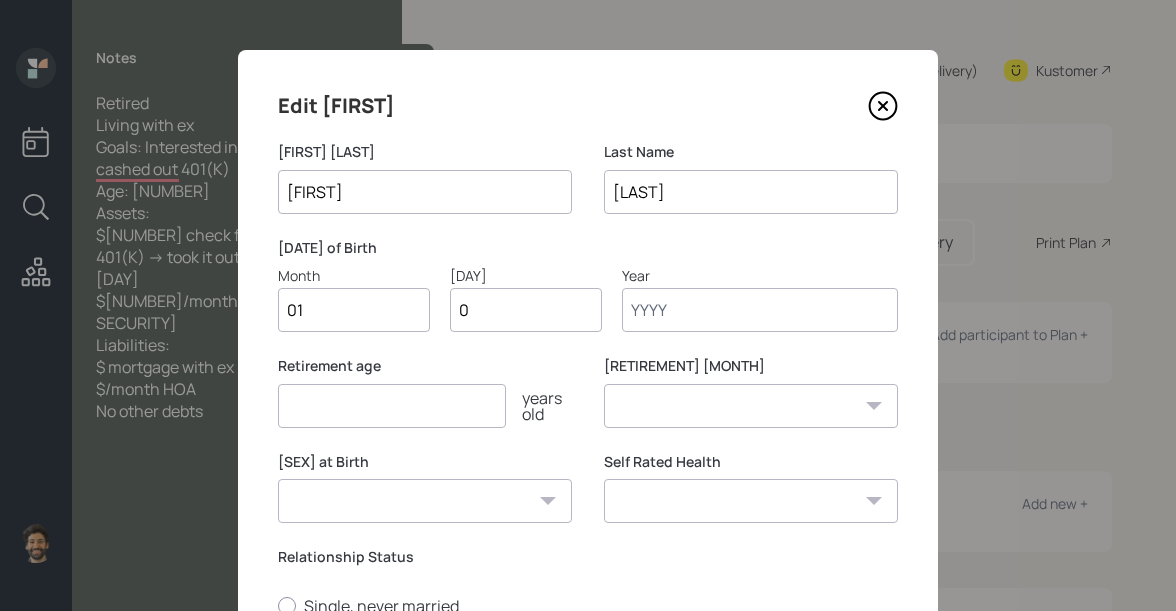 type on "01" 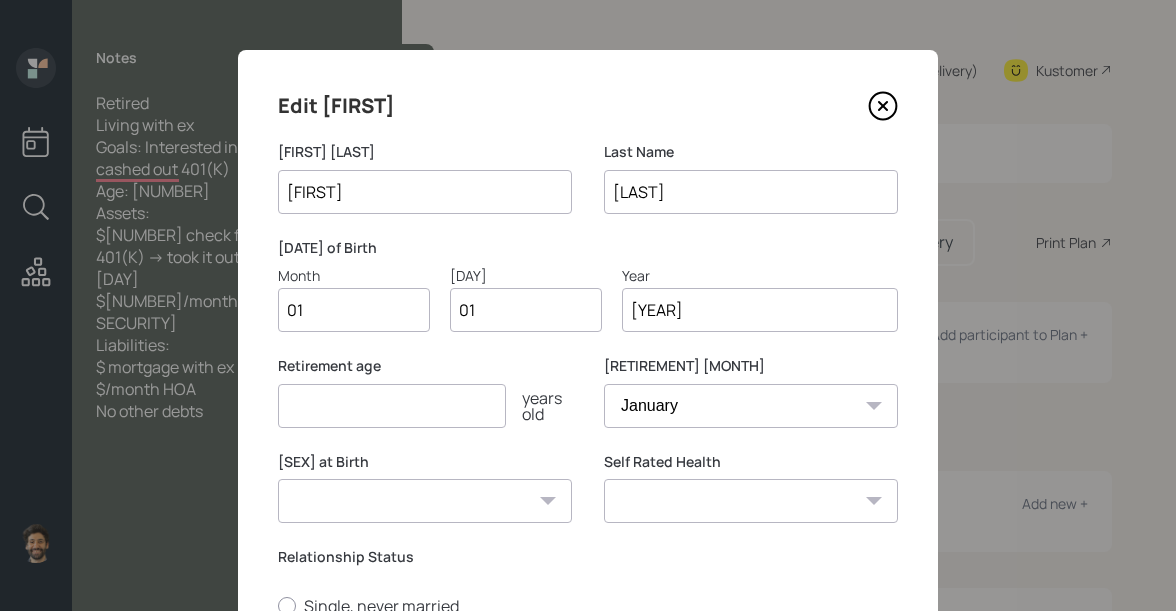 scroll, scrollTop: 107, scrollLeft: 0, axis: vertical 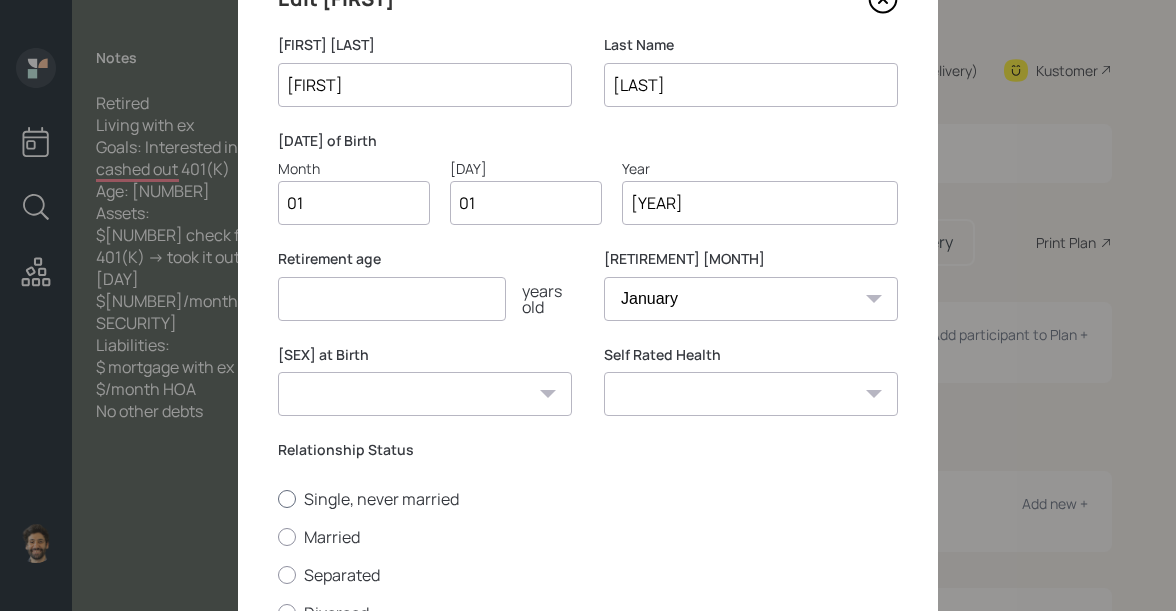 type on "[YEAR]" 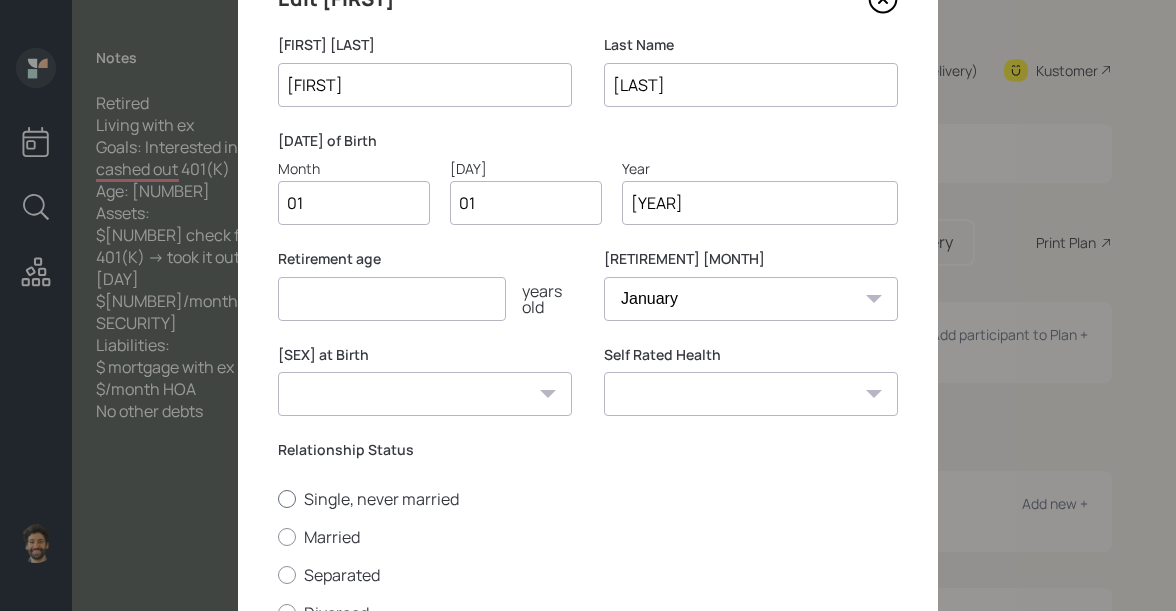 radio on "true" 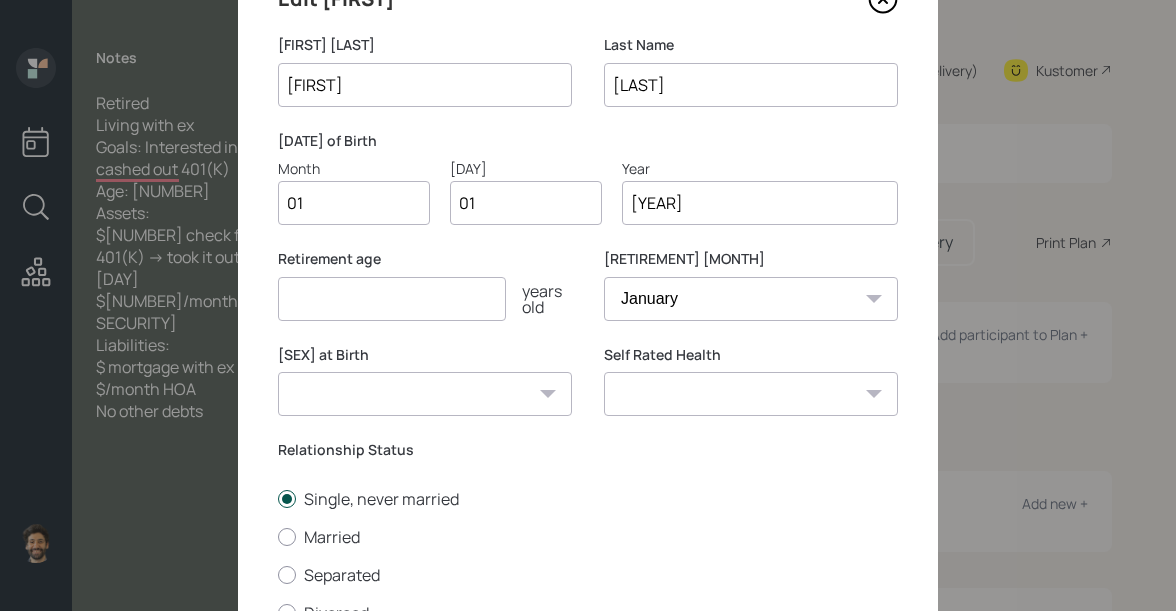 scroll, scrollTop: 315, scrollLeft: 0, axis: vertical 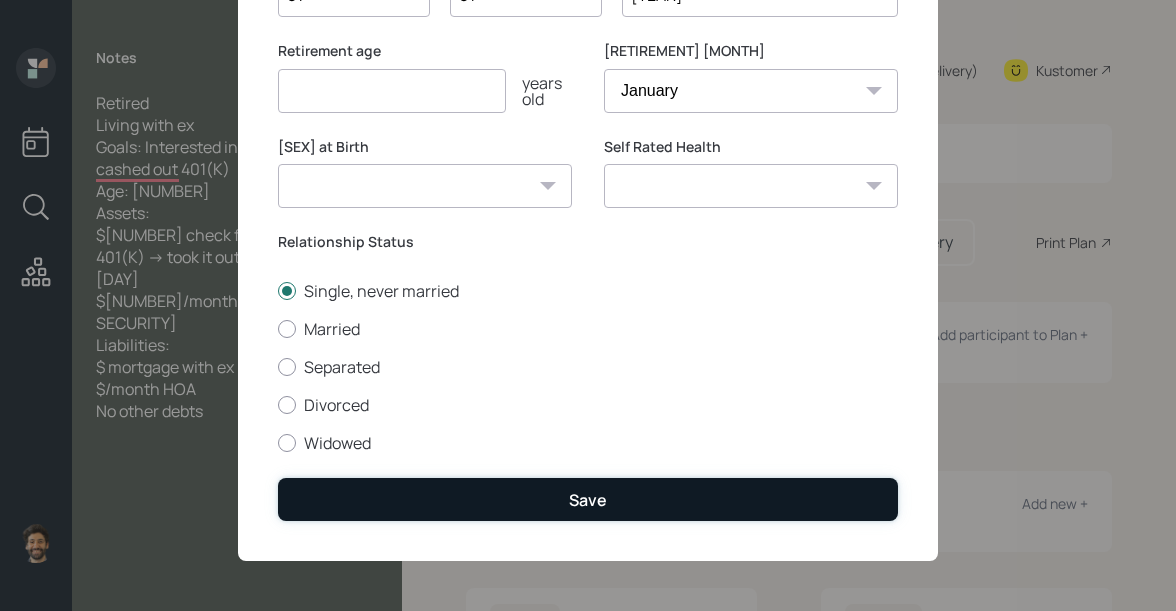 click on "Save" at bounding box center [588, 499] 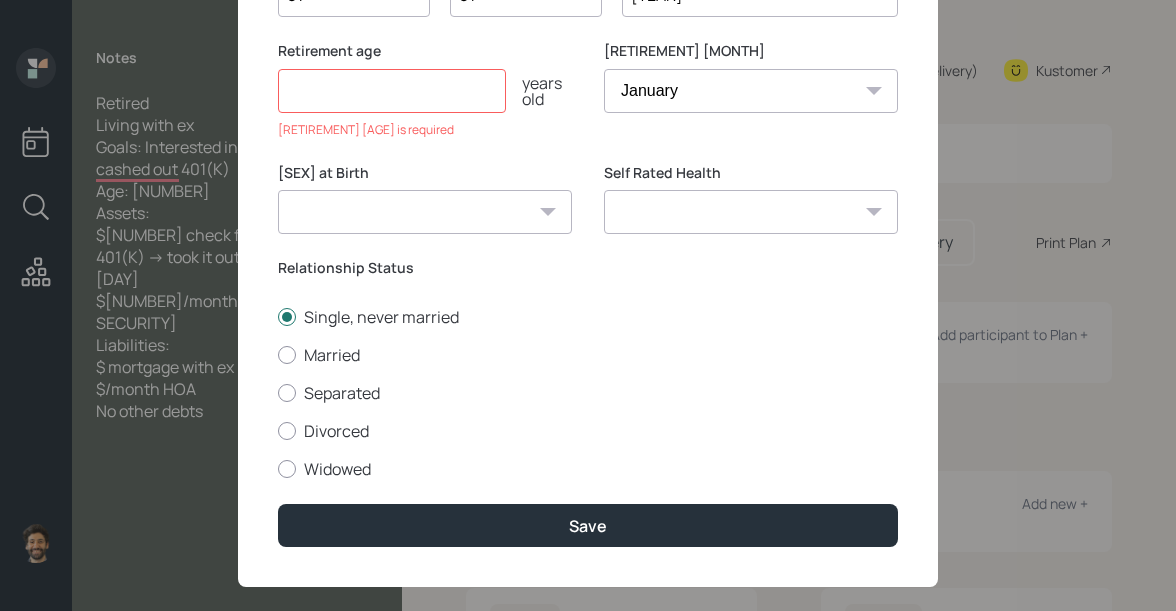 click at bounding box center (392, 91) 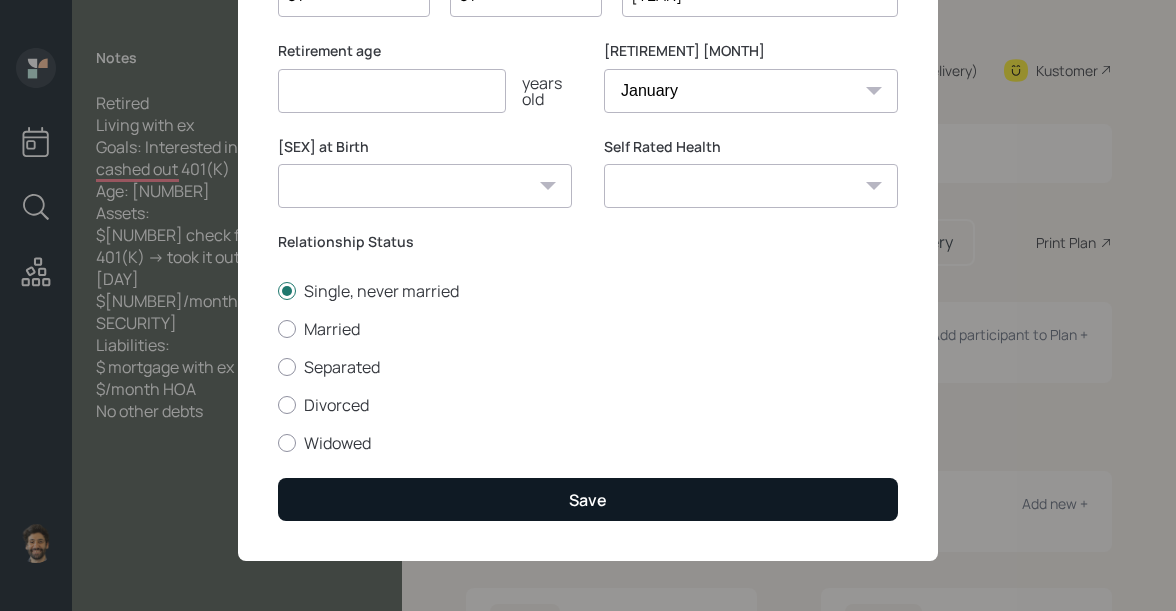 type on "[NUMBER]" 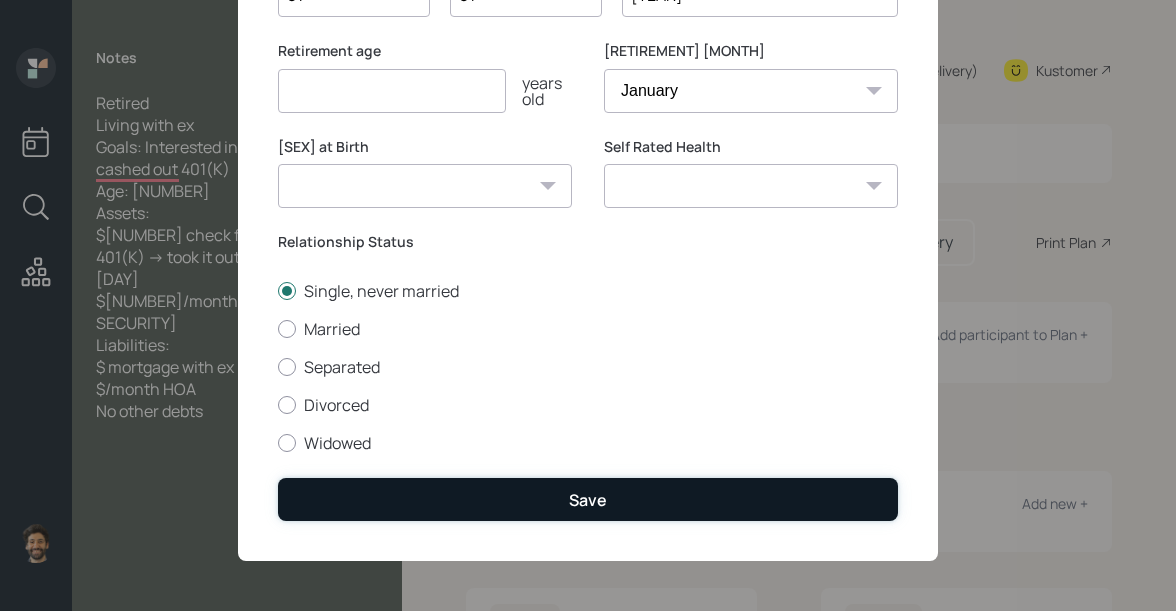 click on "Save" at bounding box center (588, 499) 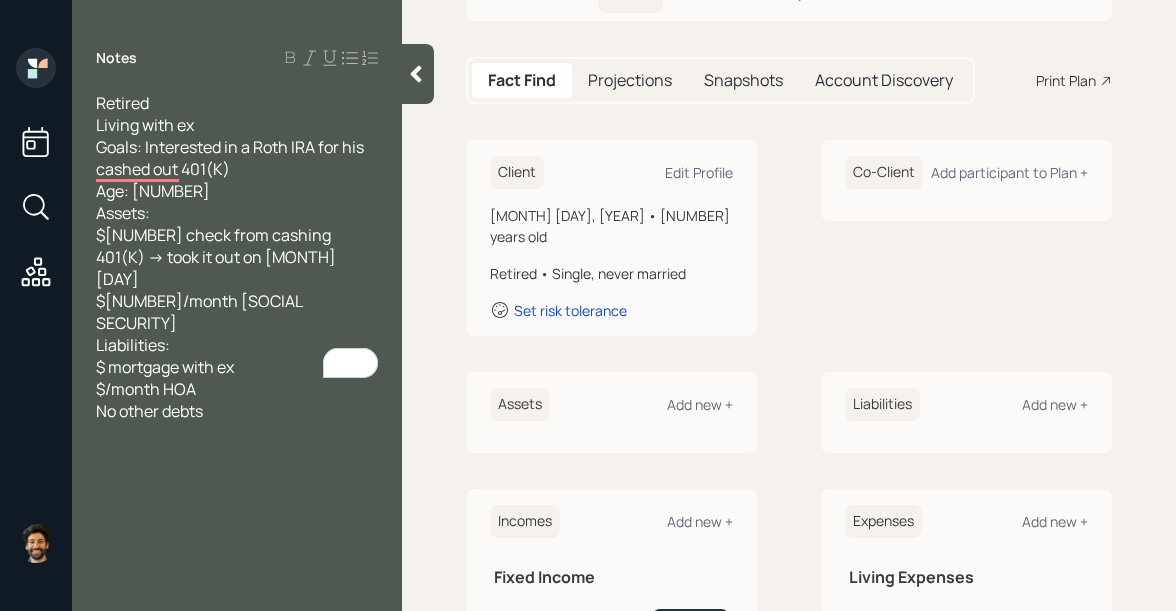 scroll, scrollTop: 196, scrollLeft: 0, axis: vertical 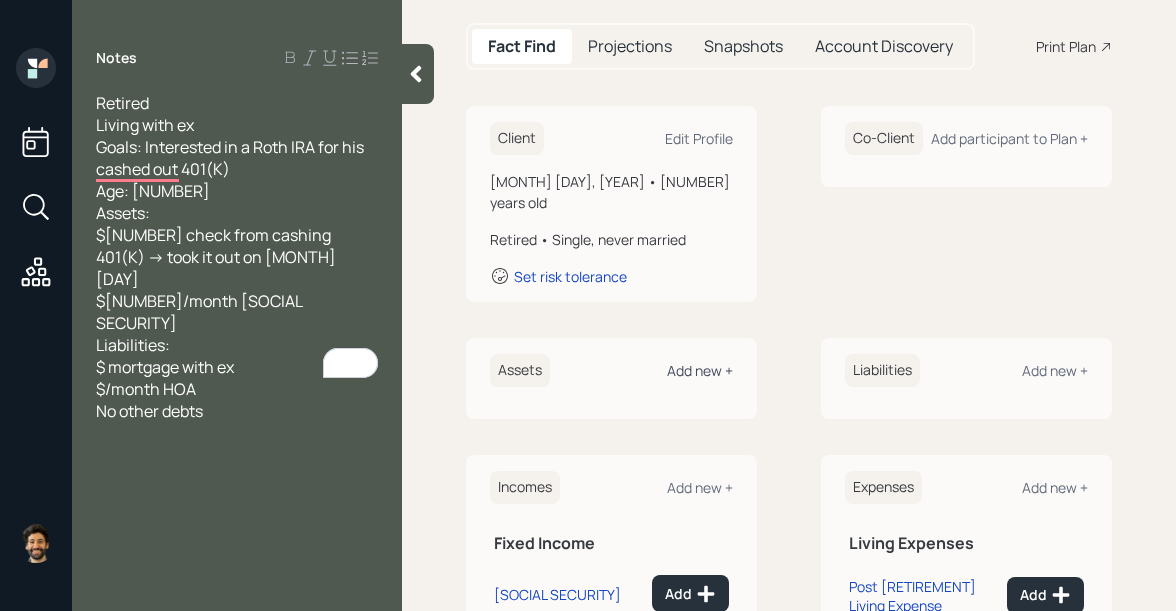 click on "Add new +" at bounding box center [699, 138] 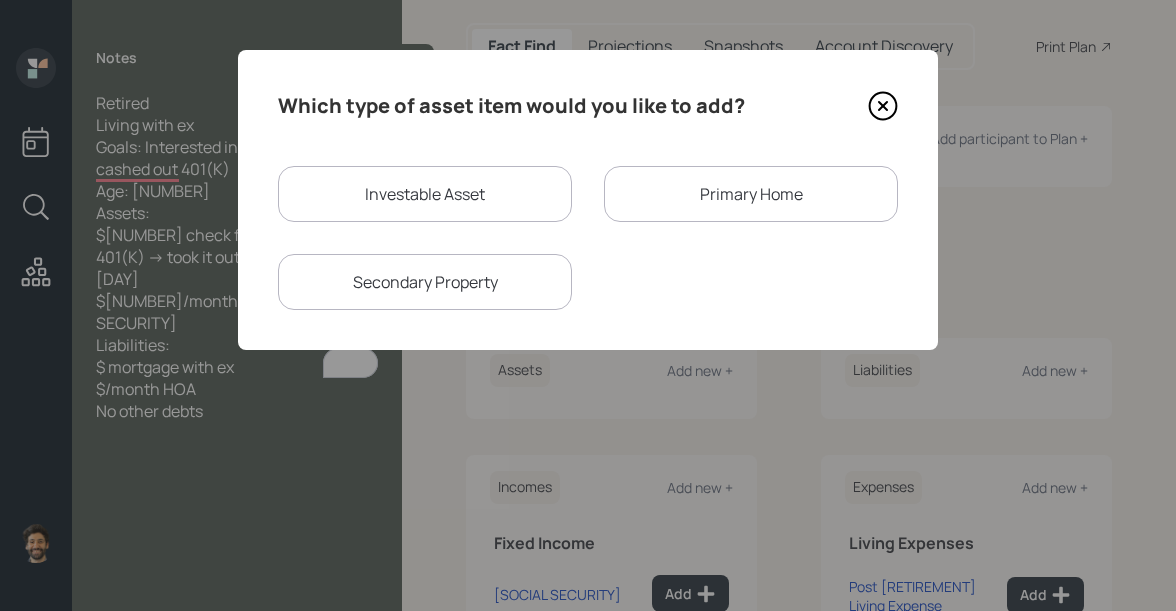 click on "Investable Asset" at bounding box center [425, 194] 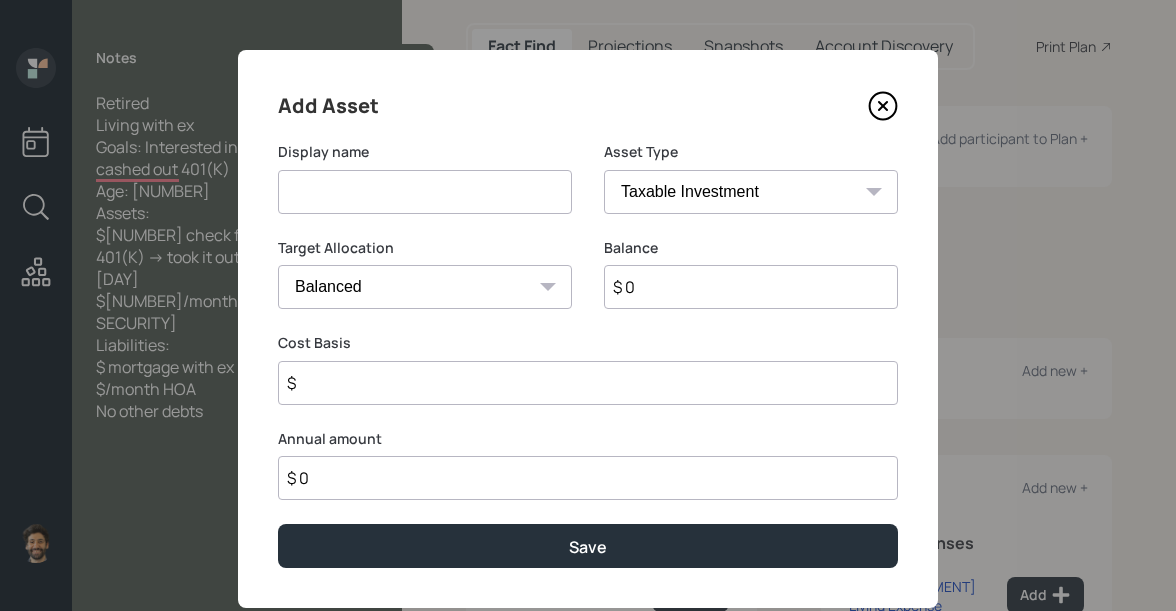 click at bounding box center (425, 192) 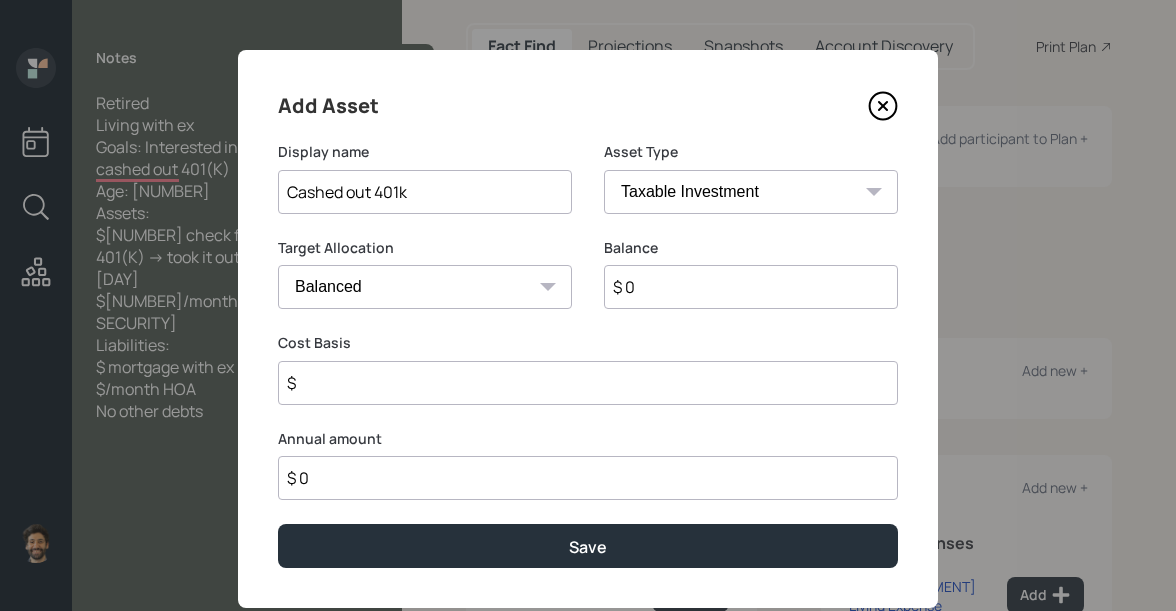 type on "Cashed out 401k" 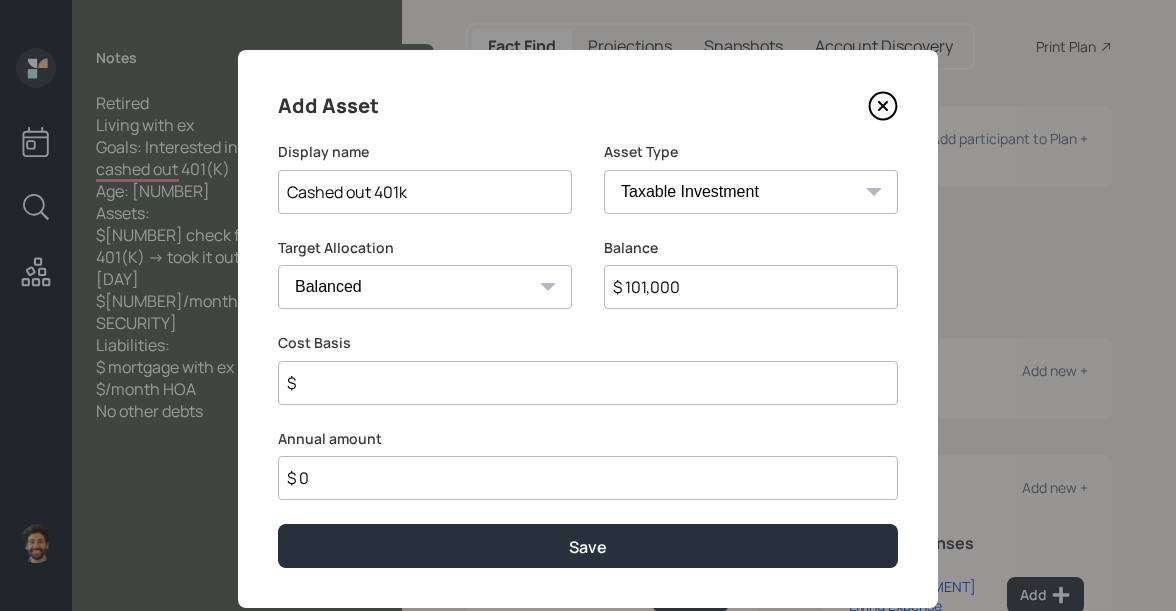 type on "$ 101,000" 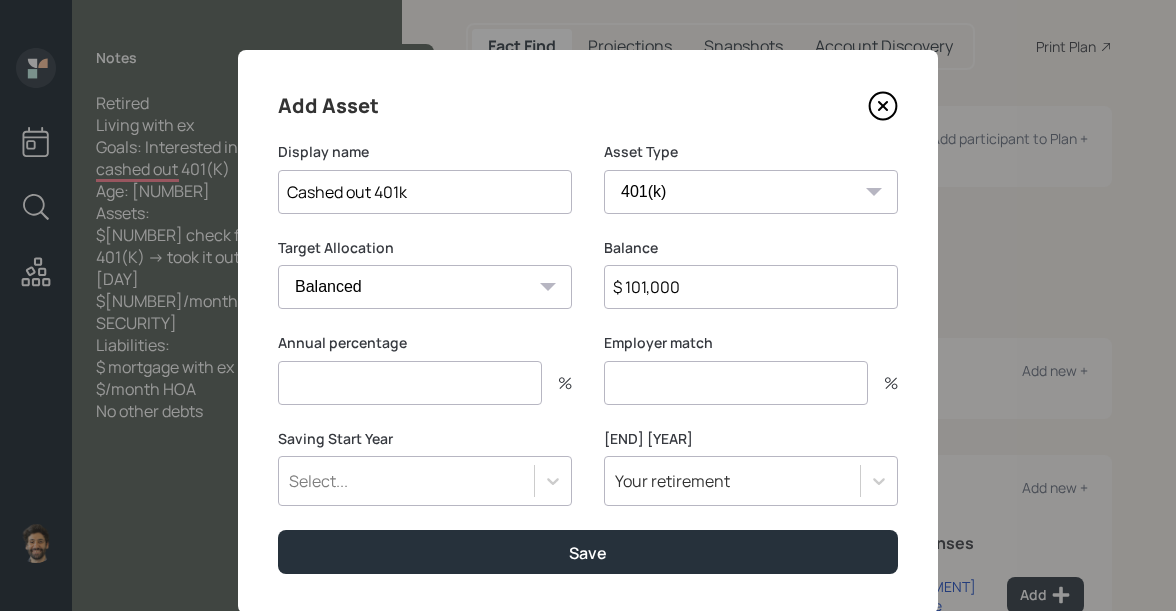 click at bounding box center (410, 383) 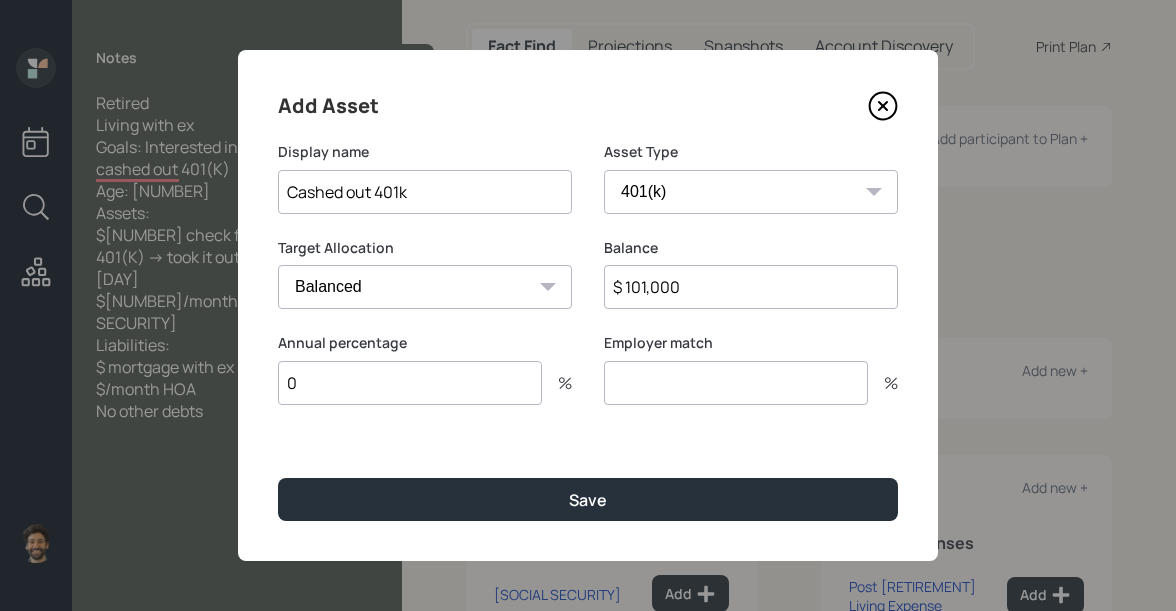 type on "0" 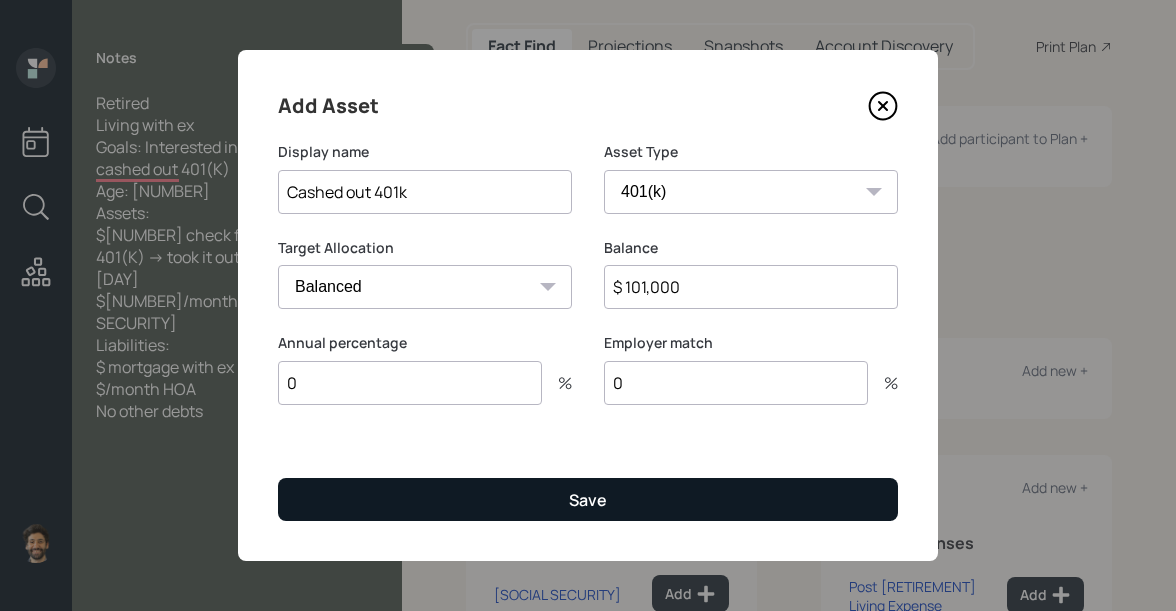type on "0" 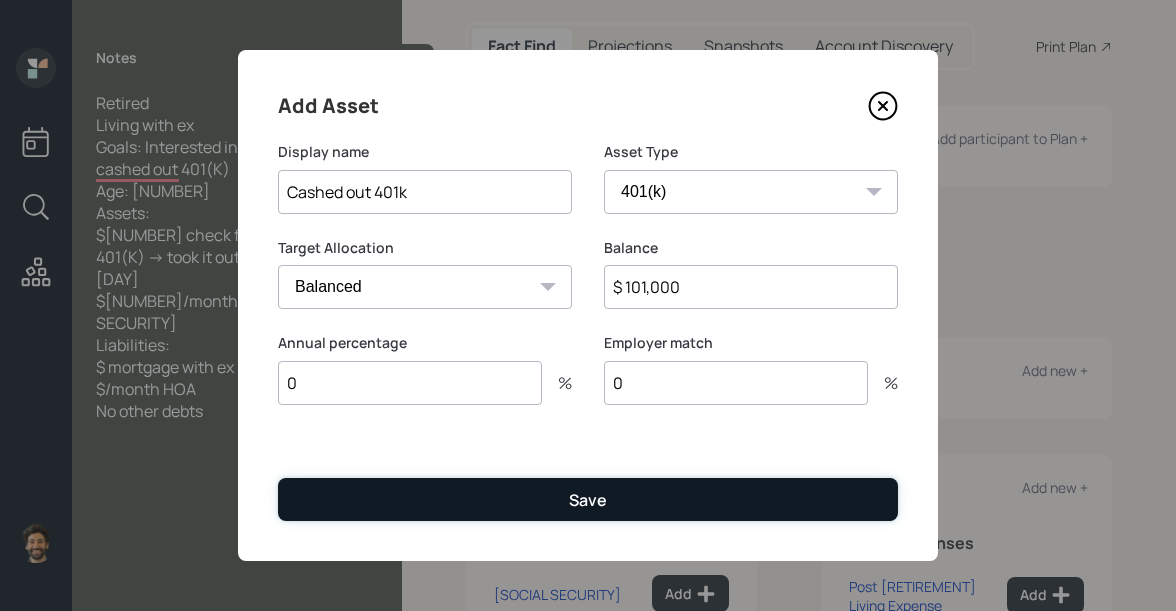 click on "Save" at bounding box center (588, 499) 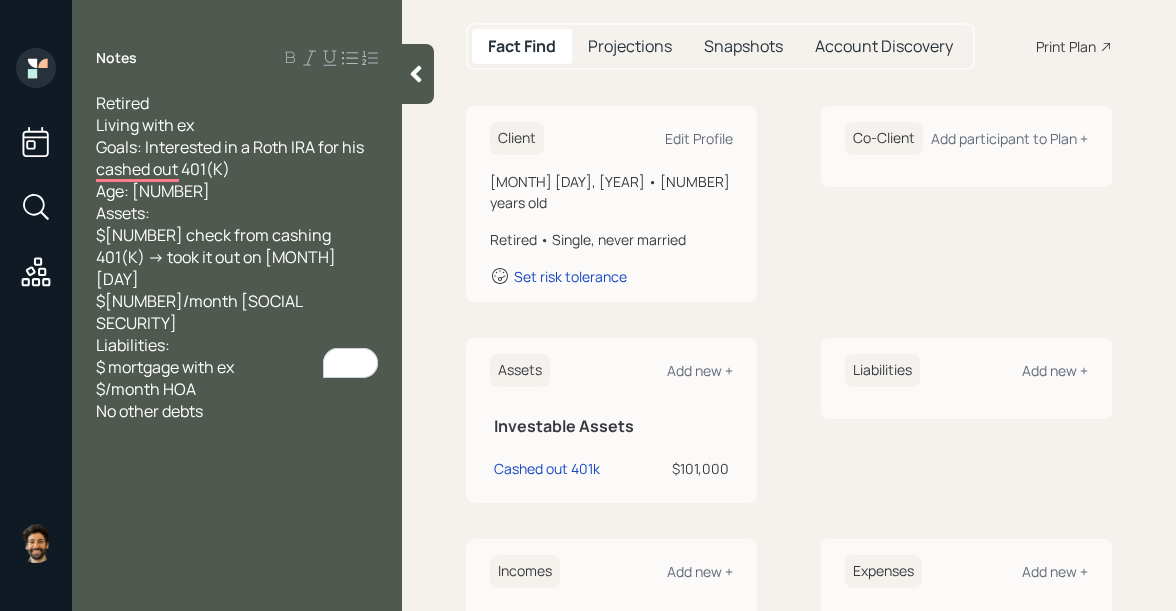 scroll, scrollTop: 502, scrollLeft: 0, axis: vertical 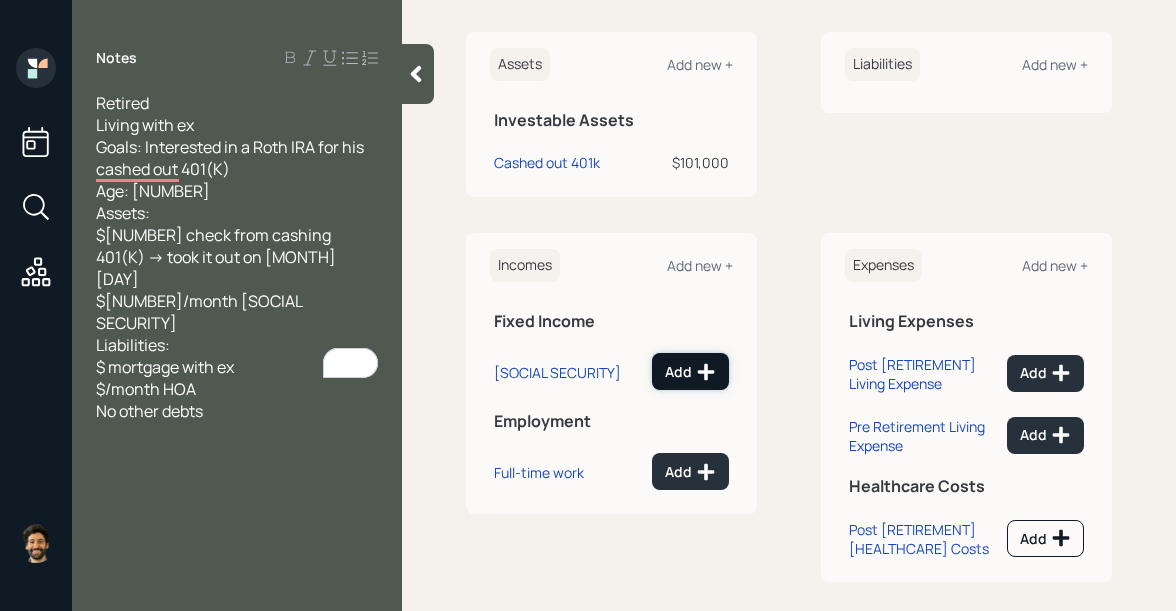 click on "Add" at bounding box center (690, 372) 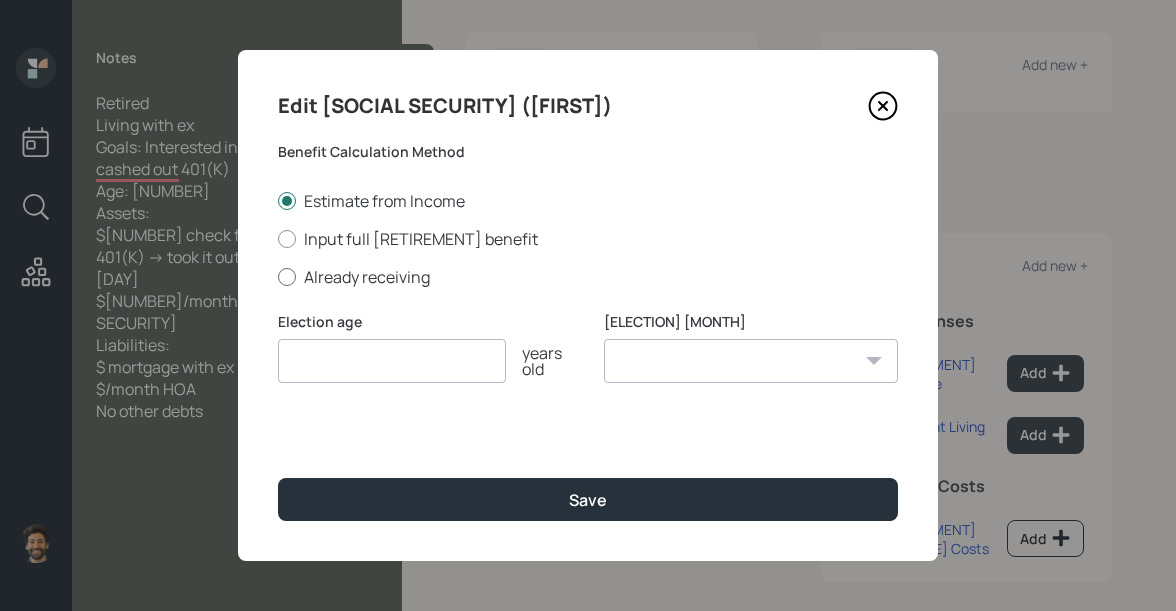 click on "Already receiving" at bounding box center (588, 277) 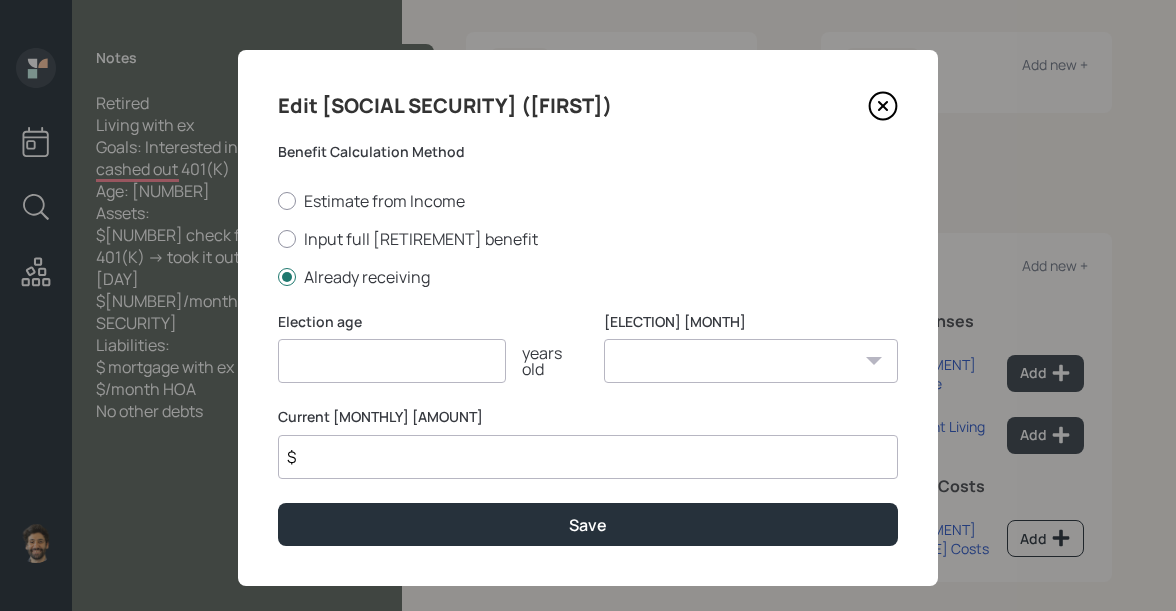 click at bounding box center [392, 361] 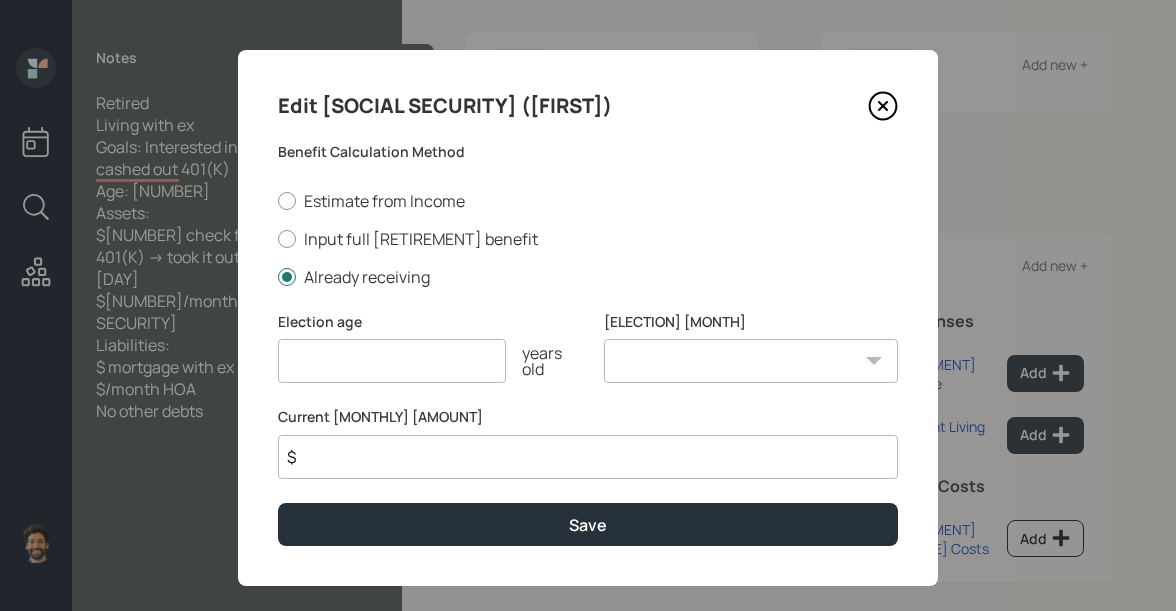 type on "[NUMBER]" 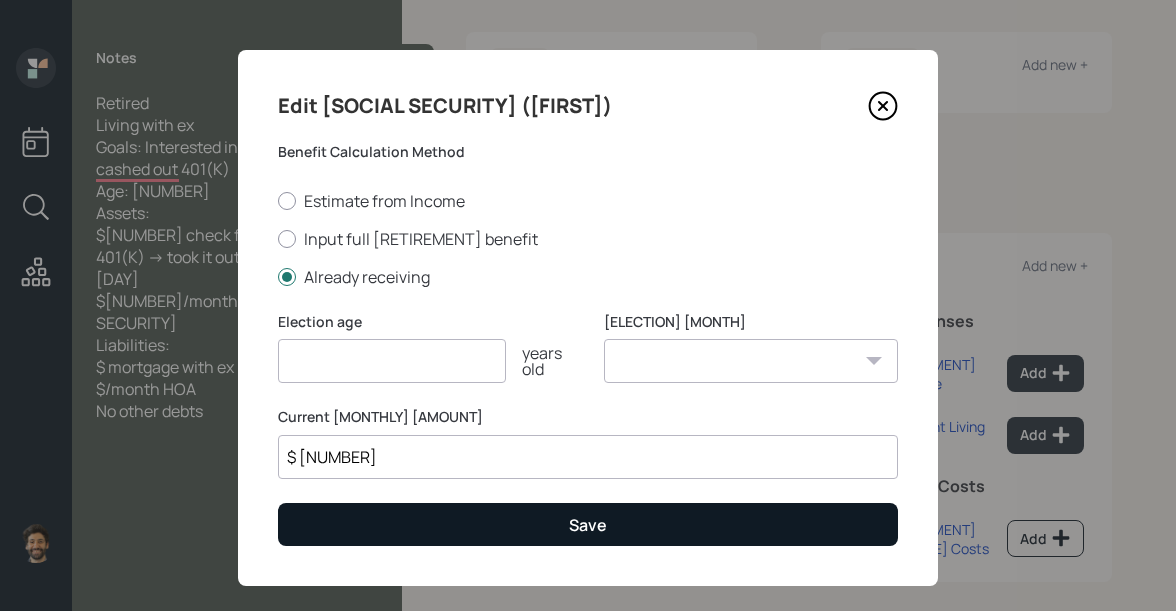 type on "$ [NUMBER]" 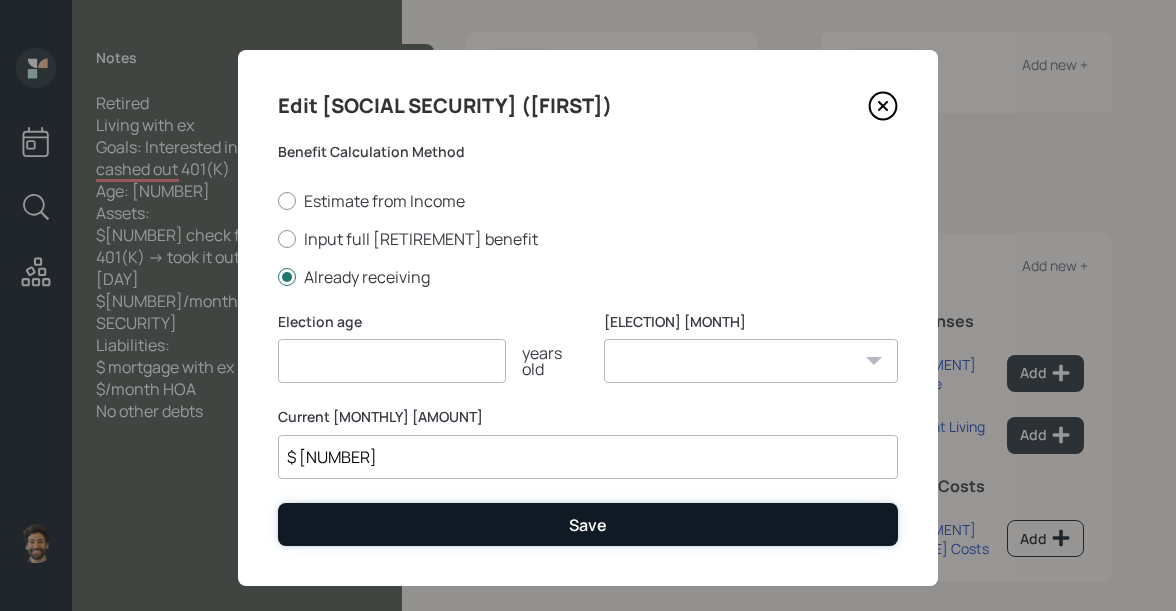 click on "Save" at bounding box center (588, 524) 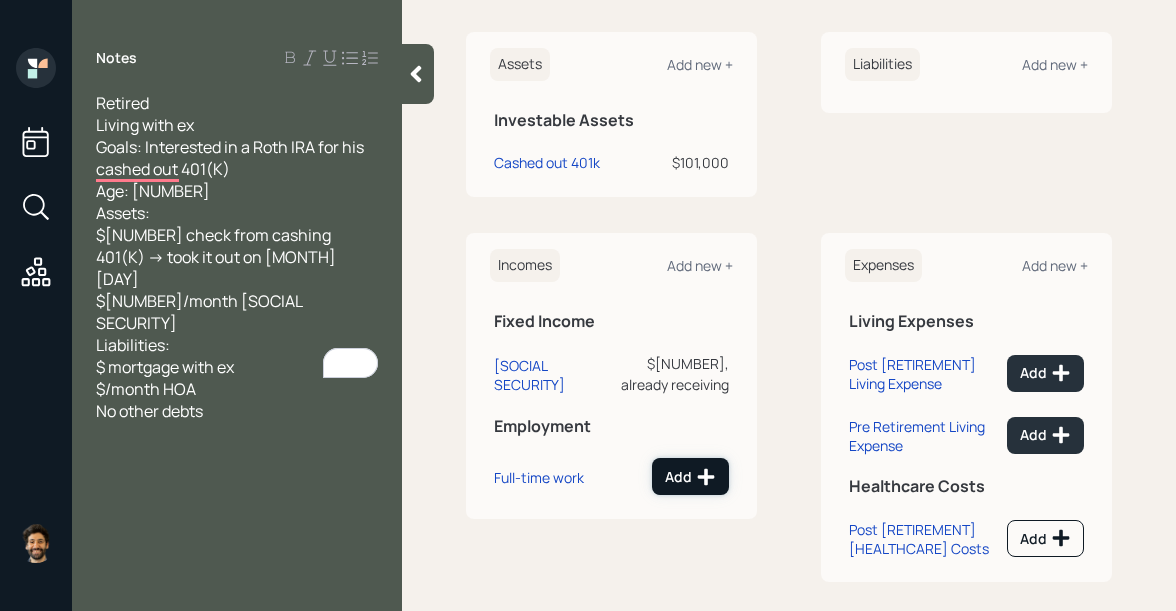 click on "Add" at bounding box center (690, 477) 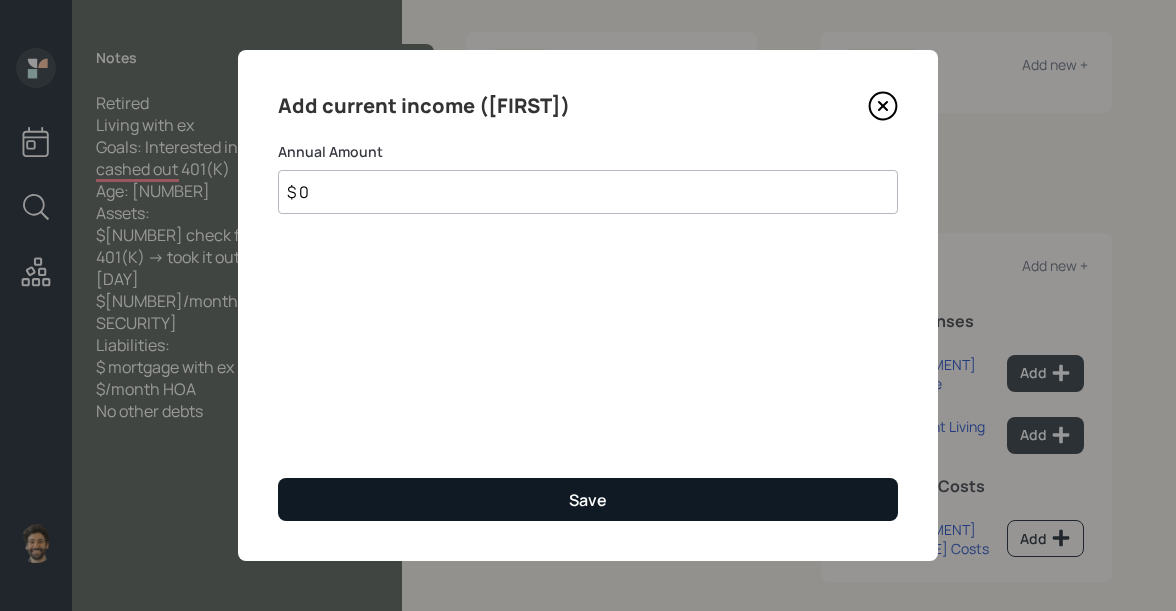 type on "$ 0" 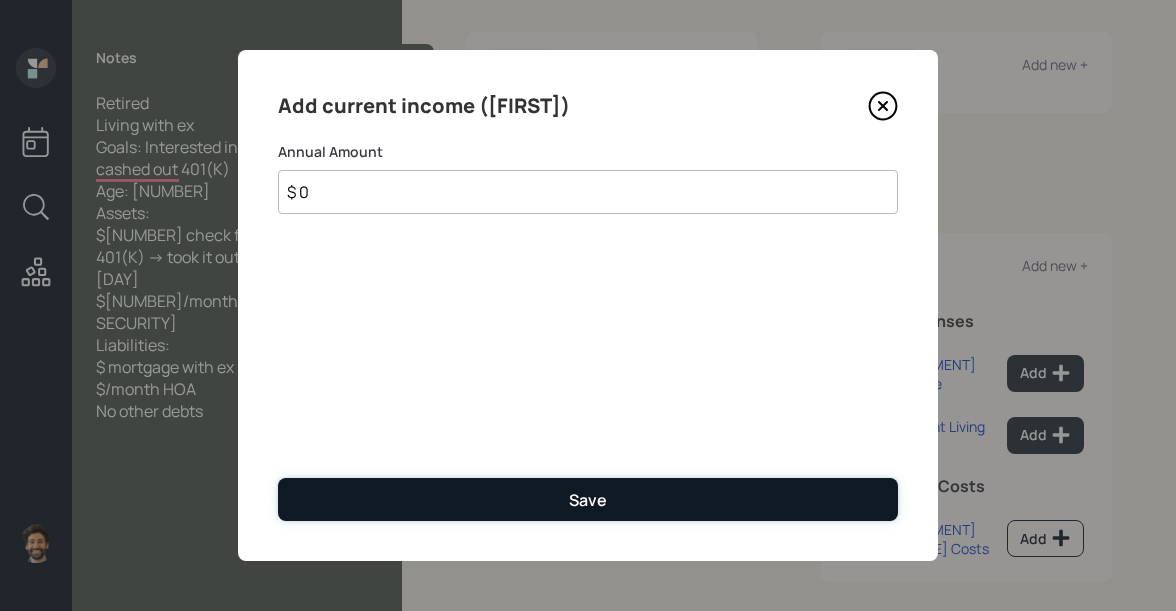click on "Save" at bounding box center [588, 500] 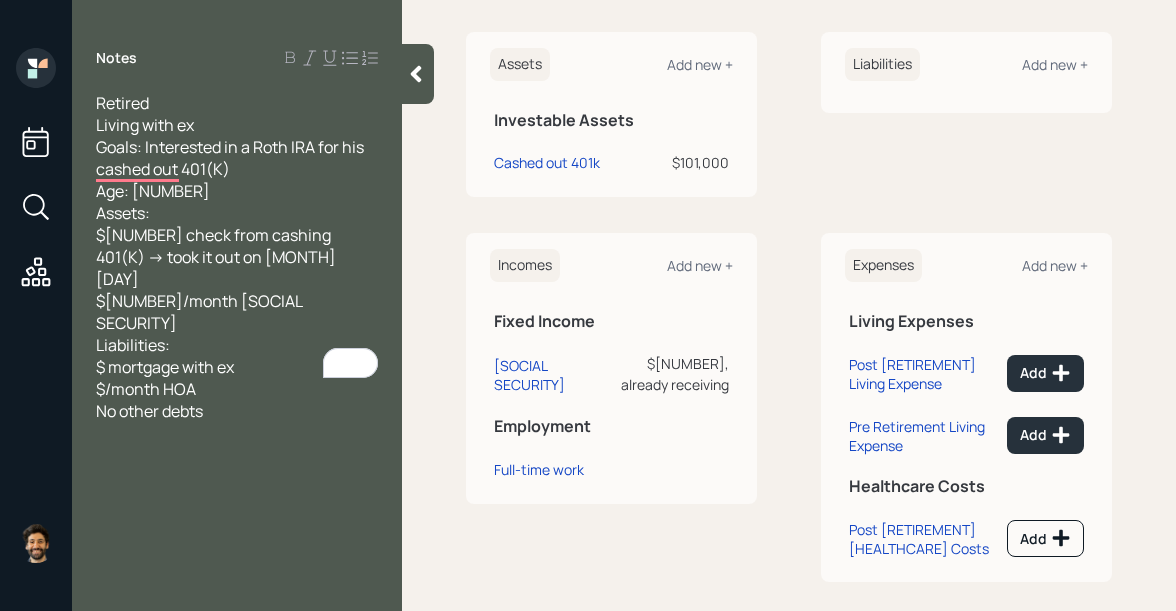 click at bounding box center (416, 74) 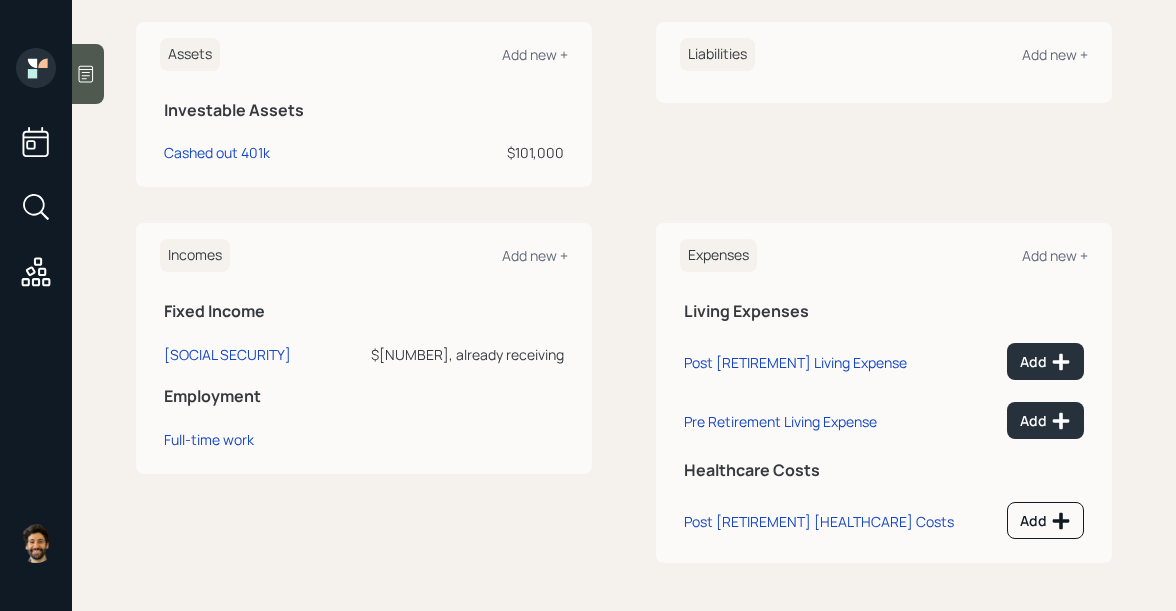 scroll, scrollTop: 490, scrollLeft: 0, axis: vertical 